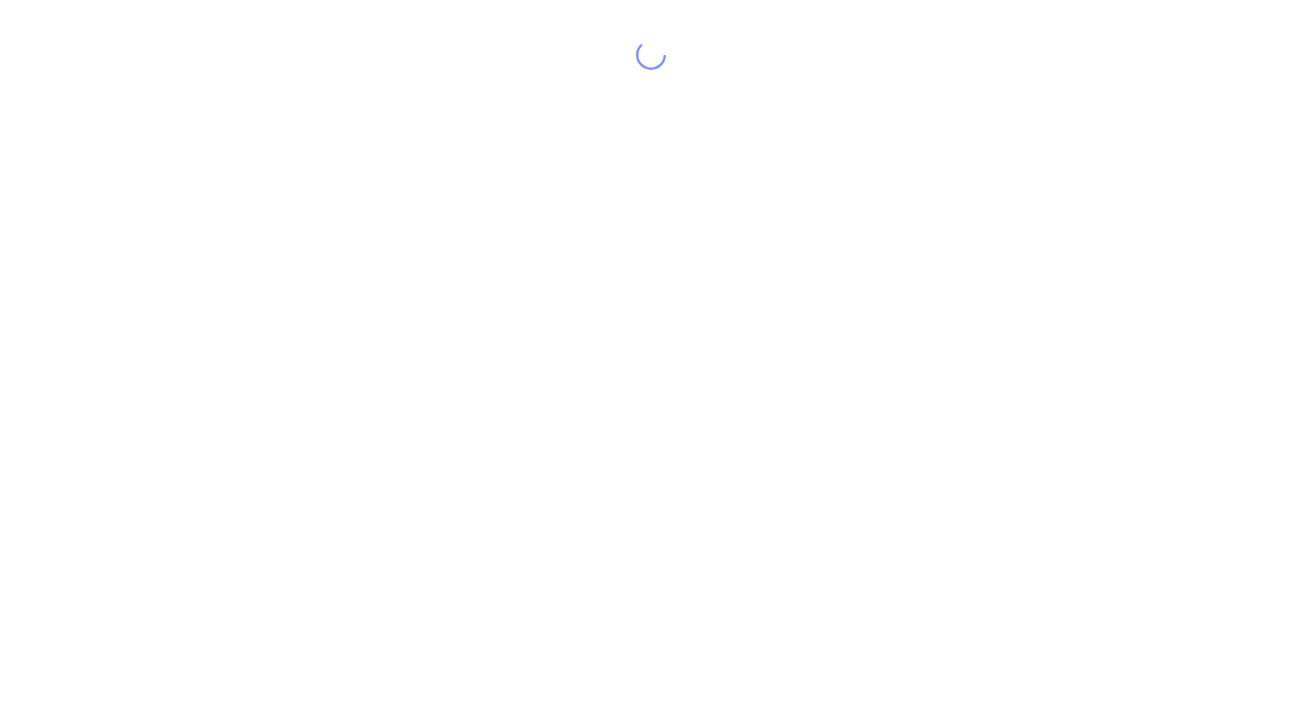 scroll, scrollTop: 0, scrollLeft: 0, axis: both 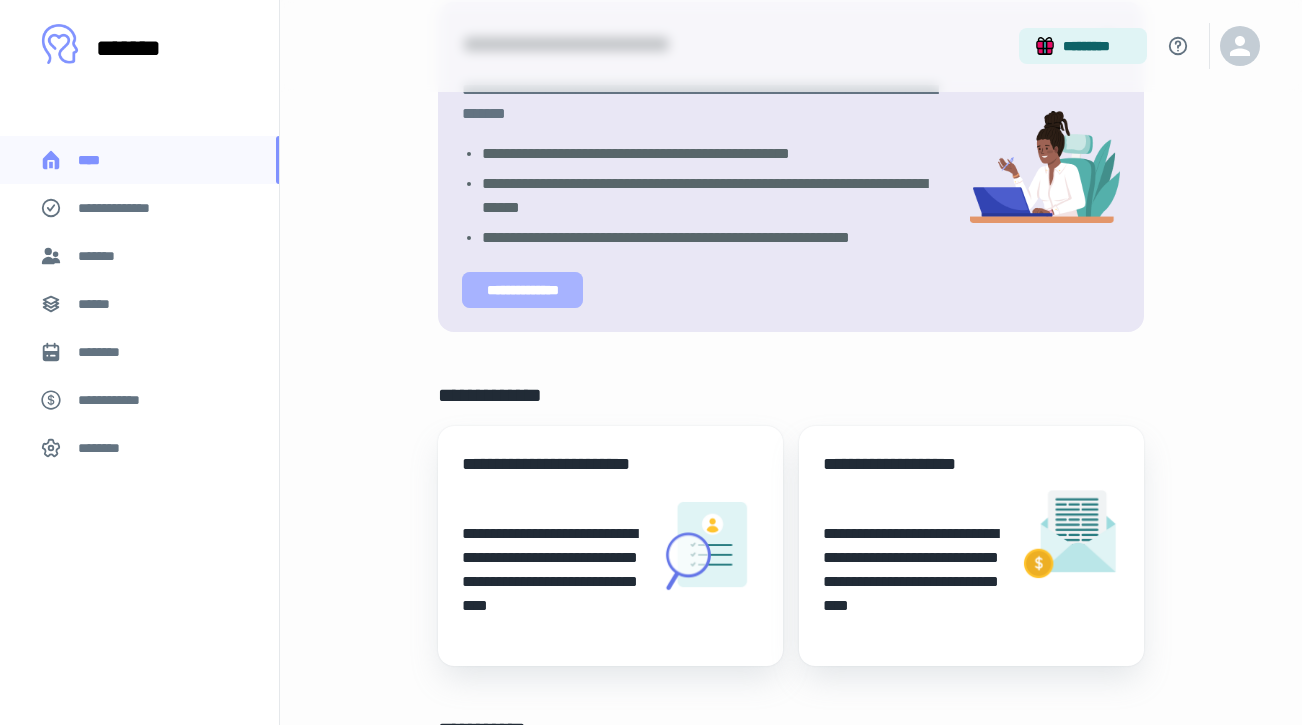 click on "**********" at bounding box center [523, 290] 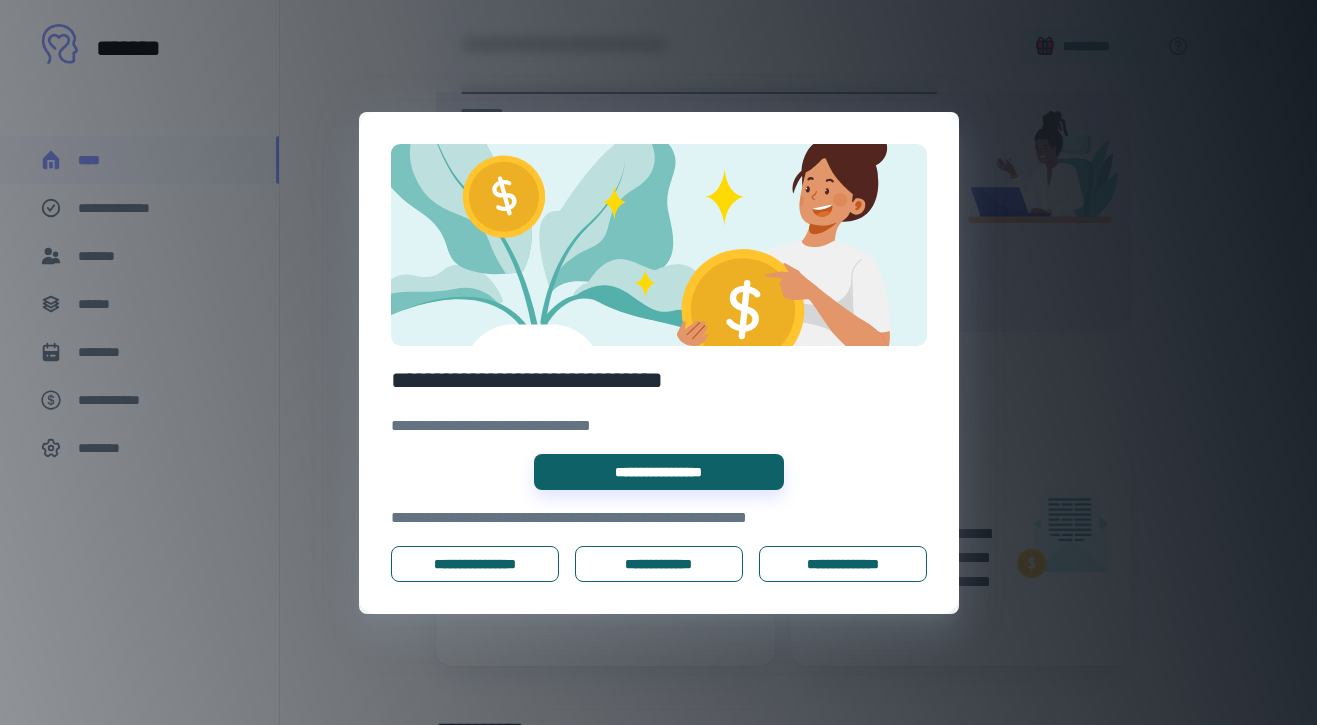 click on "**********" at bounding box center [658, 362] 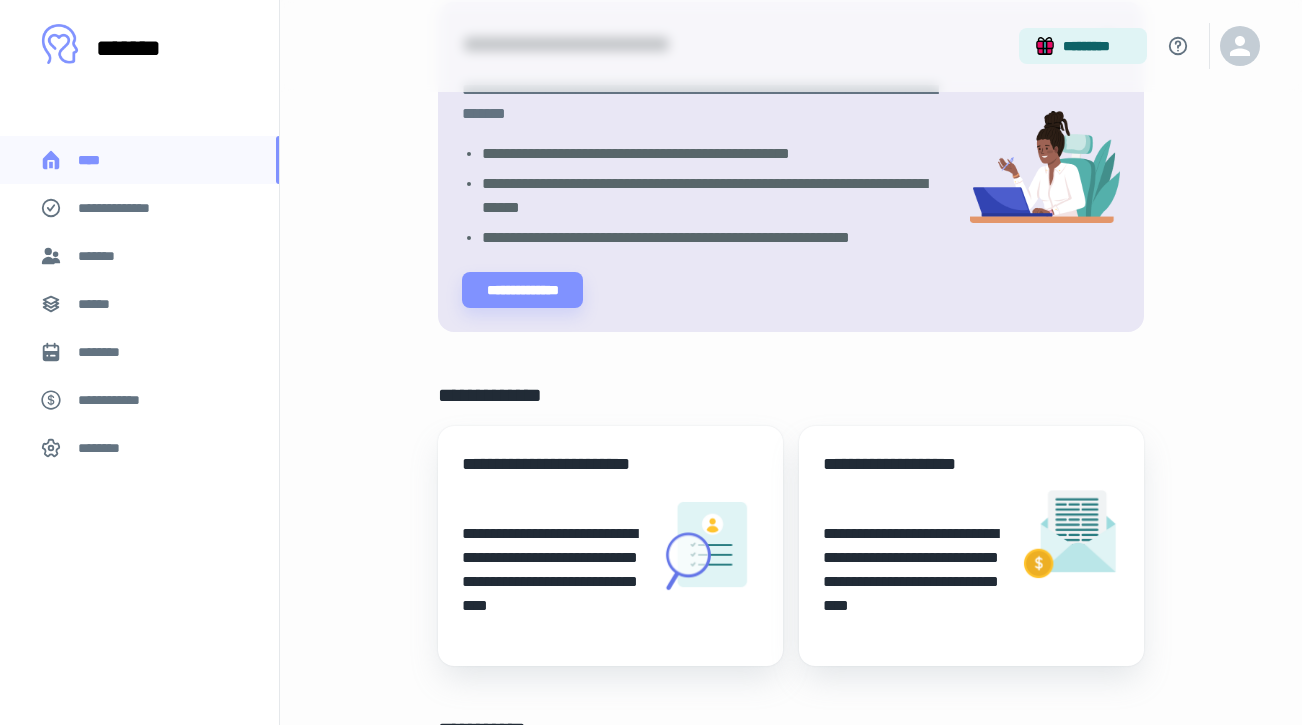 scroll, scrollTop: 0, scrollLeft: 0, axis: both 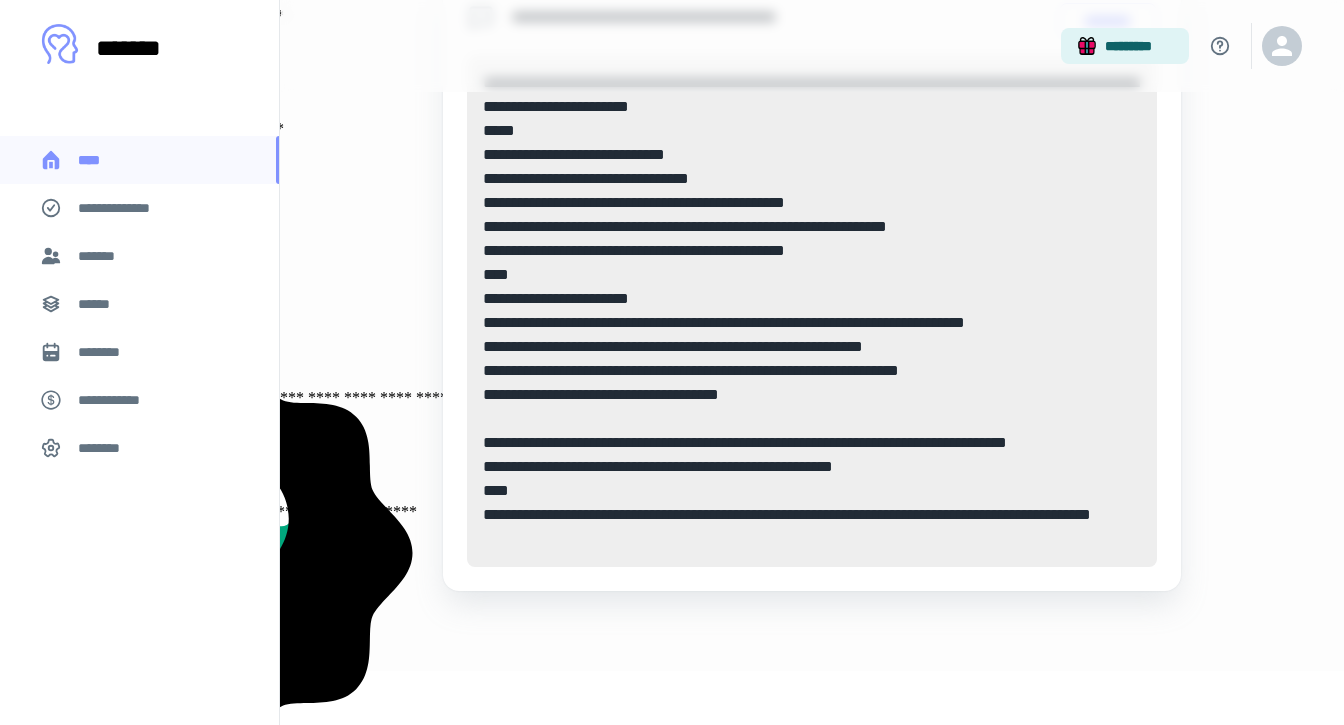 click on "**********" at bounding box center [127, 208] 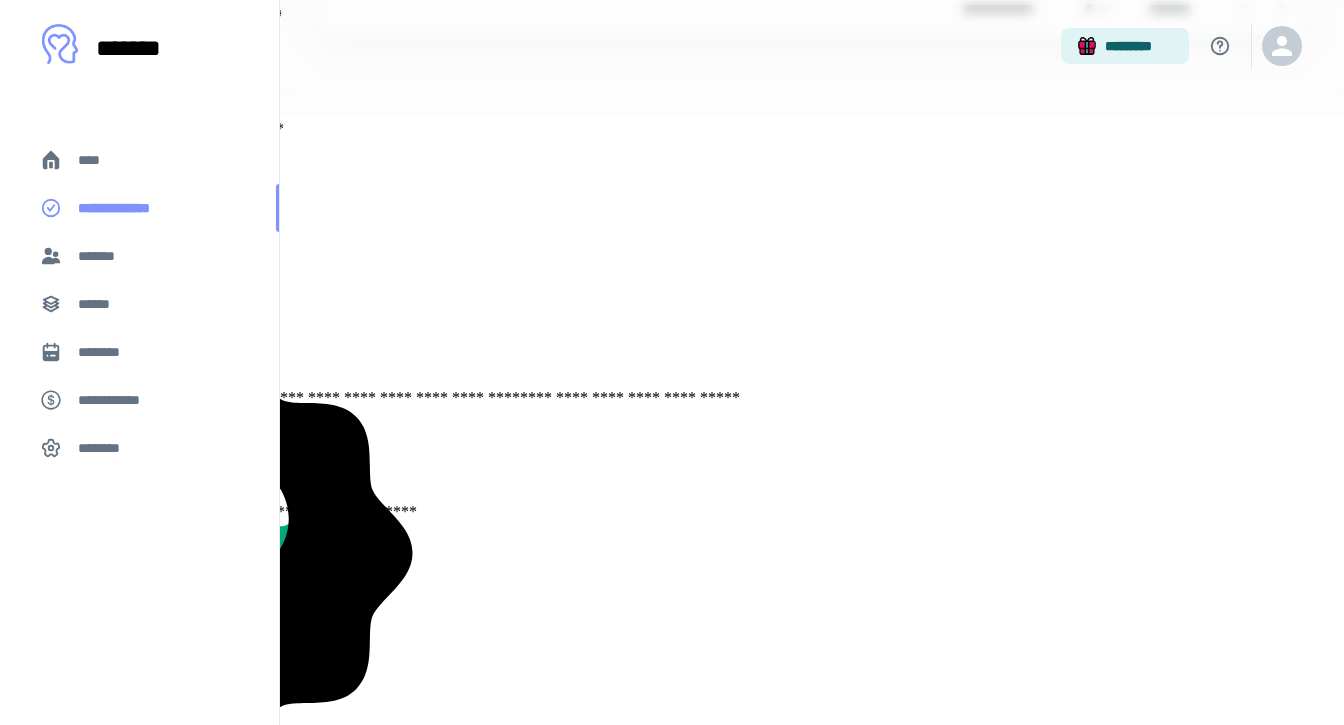 scroll, scrollTop: 0, scrollLeft: 0, axis: both 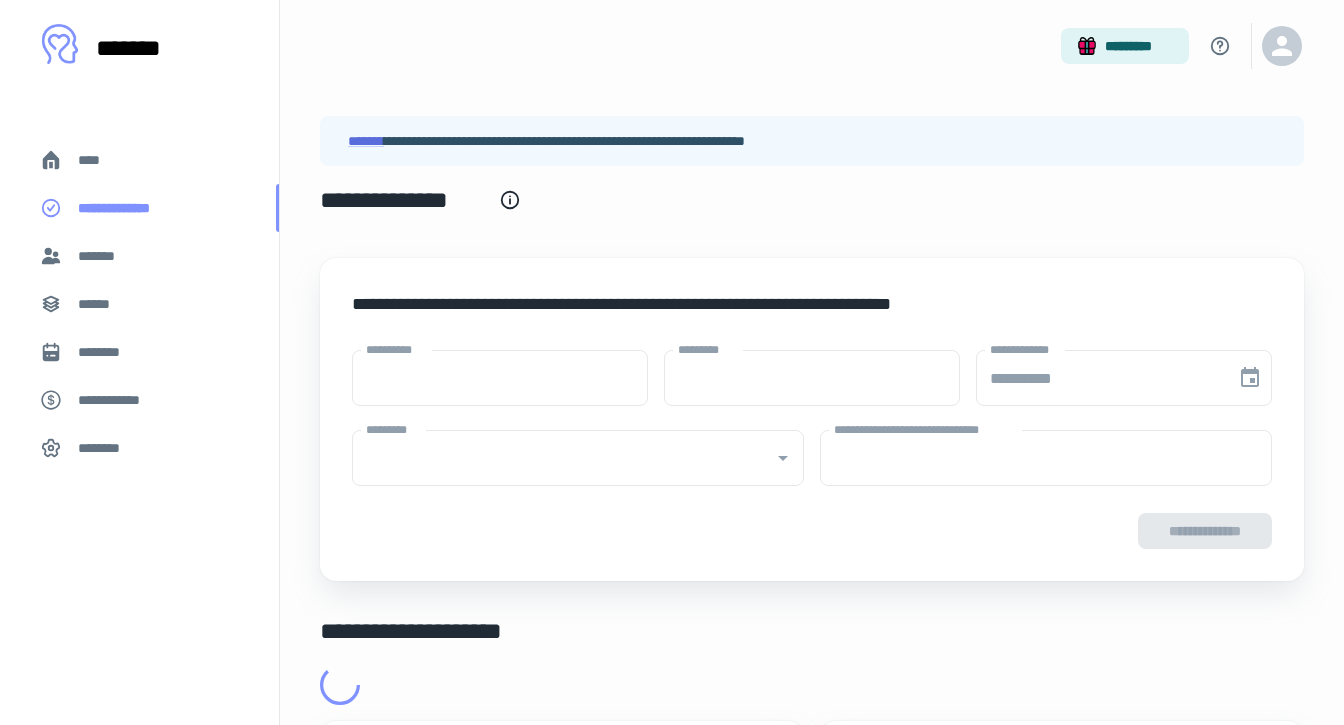 type on "****" 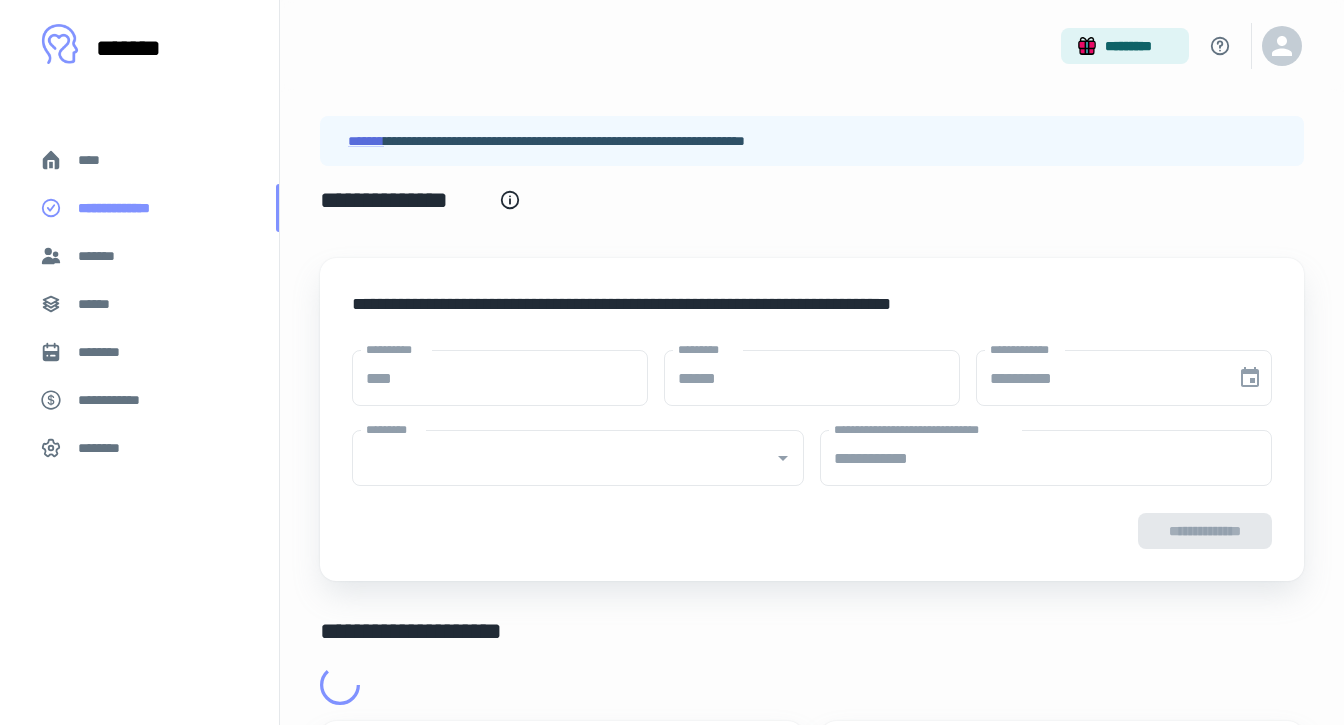 type on "**********" 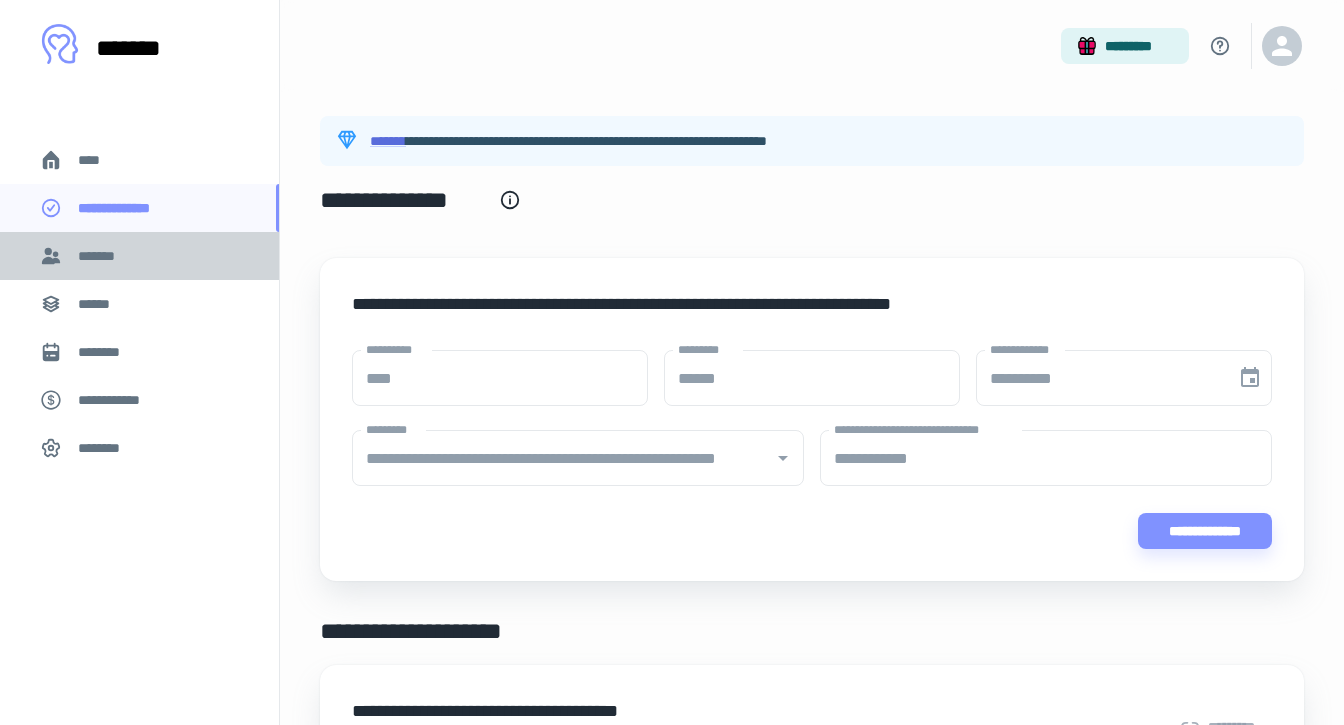 click on "*******" at bounding box center (100, 256) 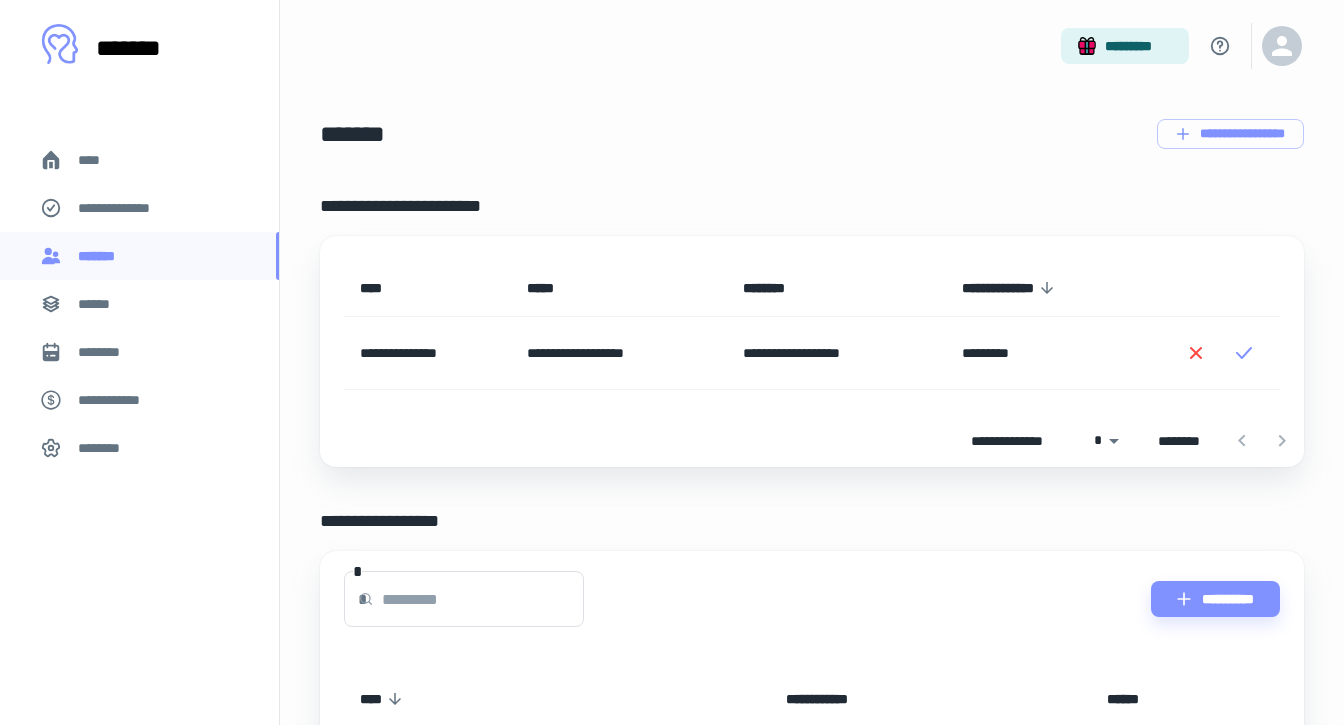 click on "******" at bounding box center (100, 304) 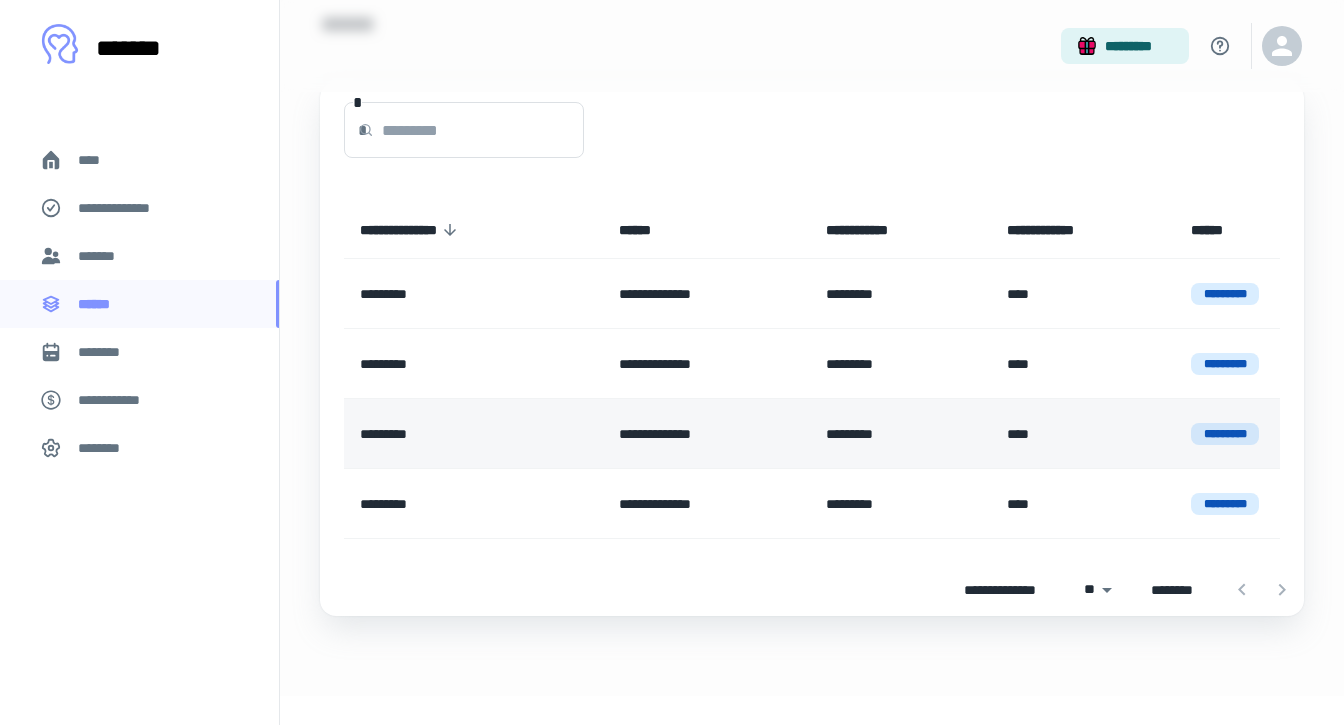 scroll, scrollTop: 111, scrollLeft: 0, axis: vertical 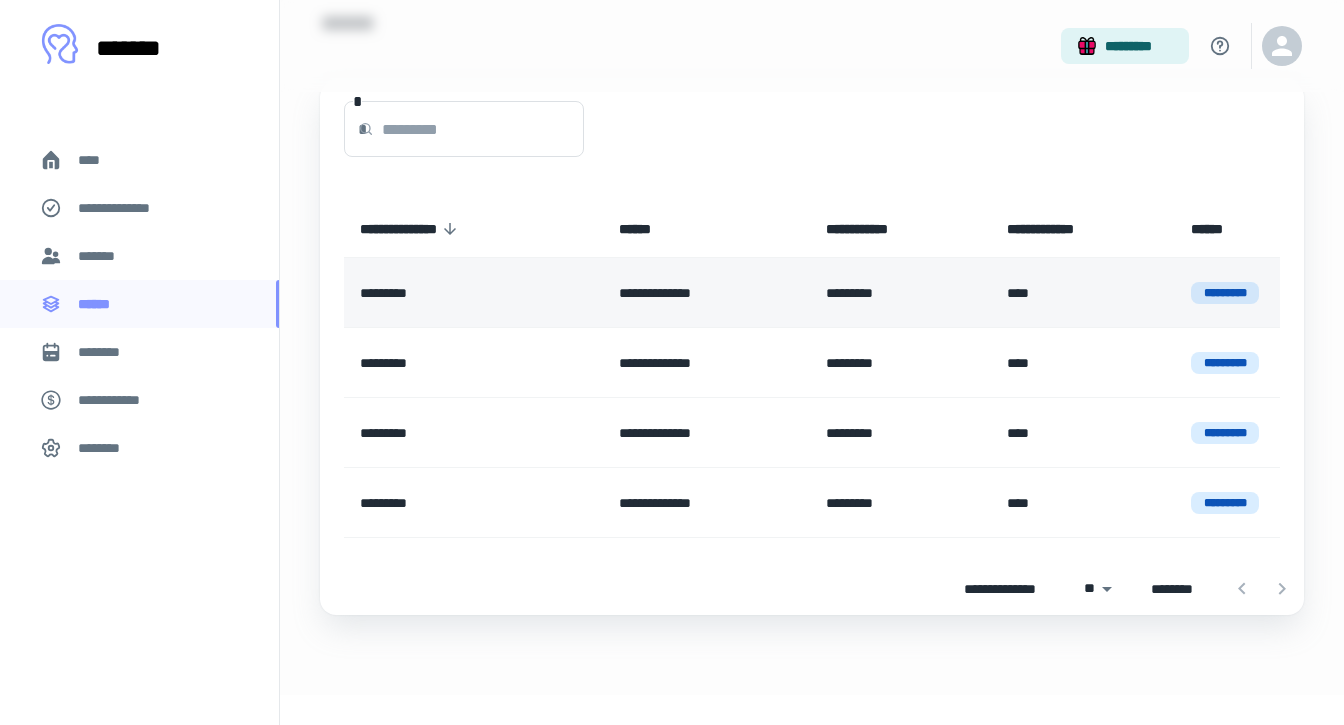 click on "*********" at bounding box center [1225, 293] 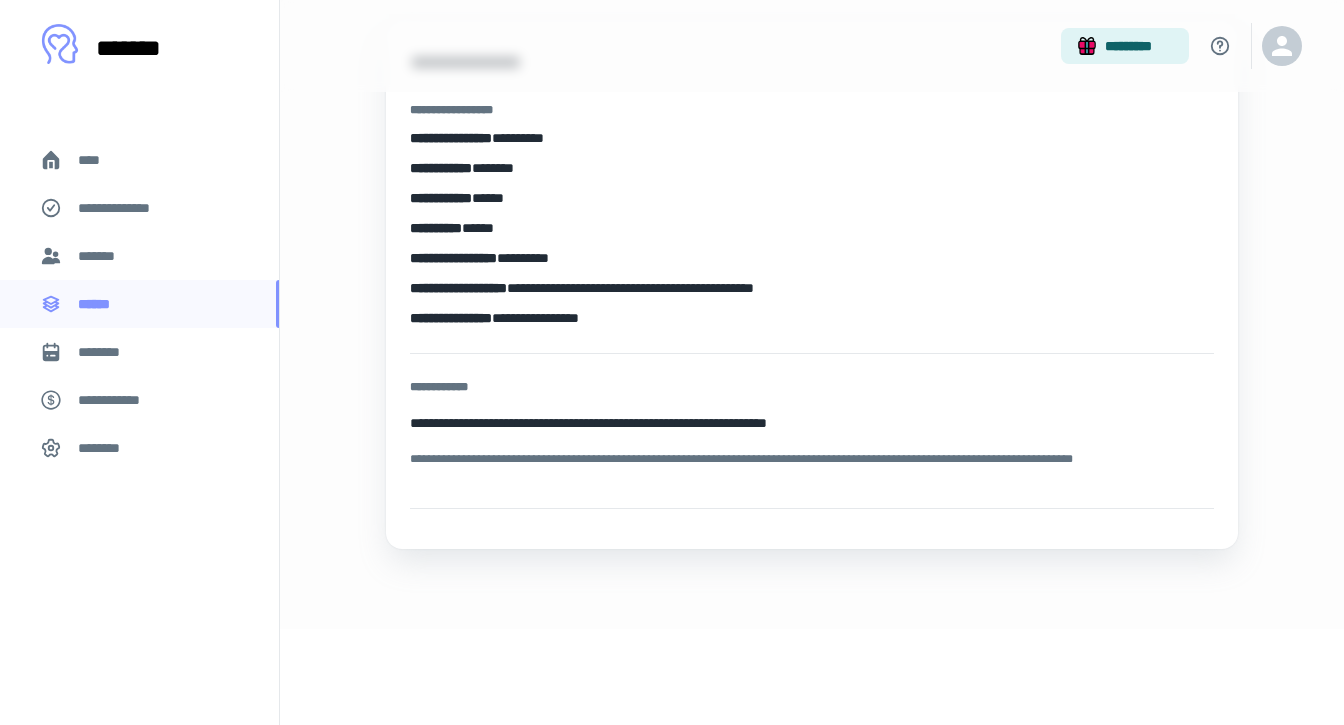 scroll, scrollTop: 0, scrollLeft: 0, axis: both 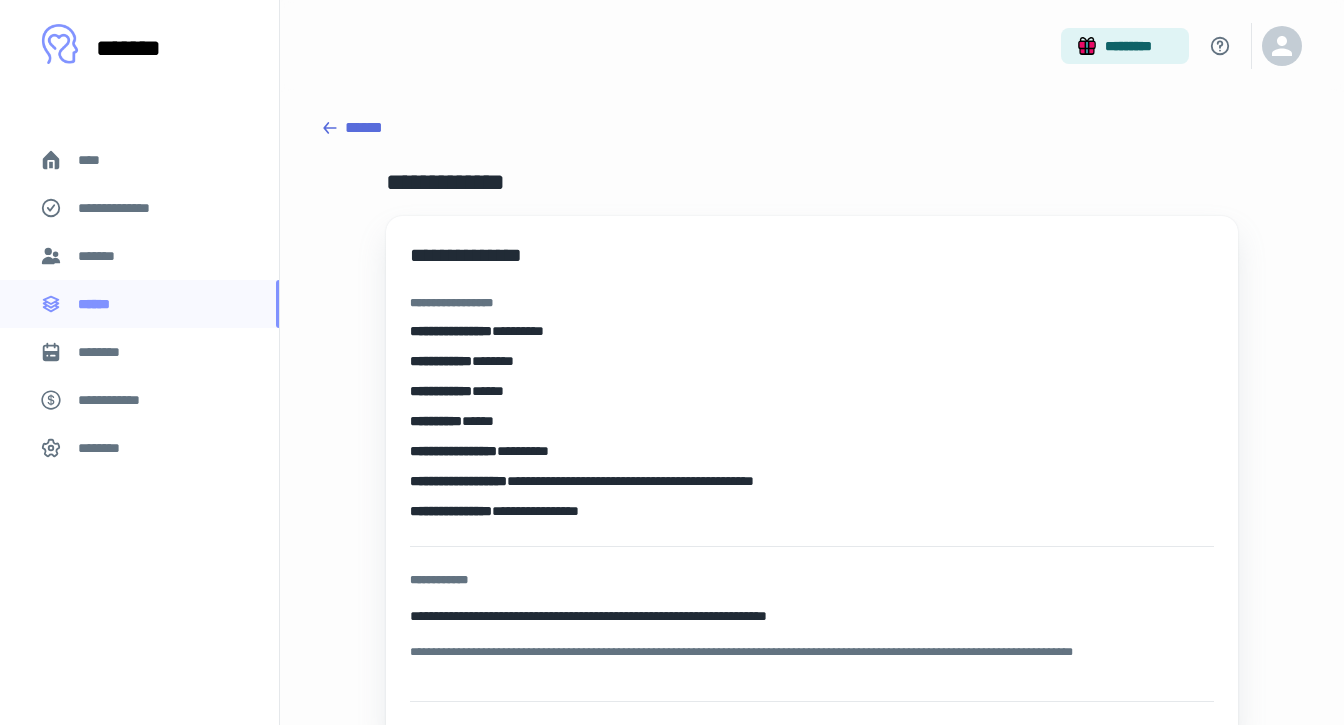 click on "******" at bounding box center (812, 128) 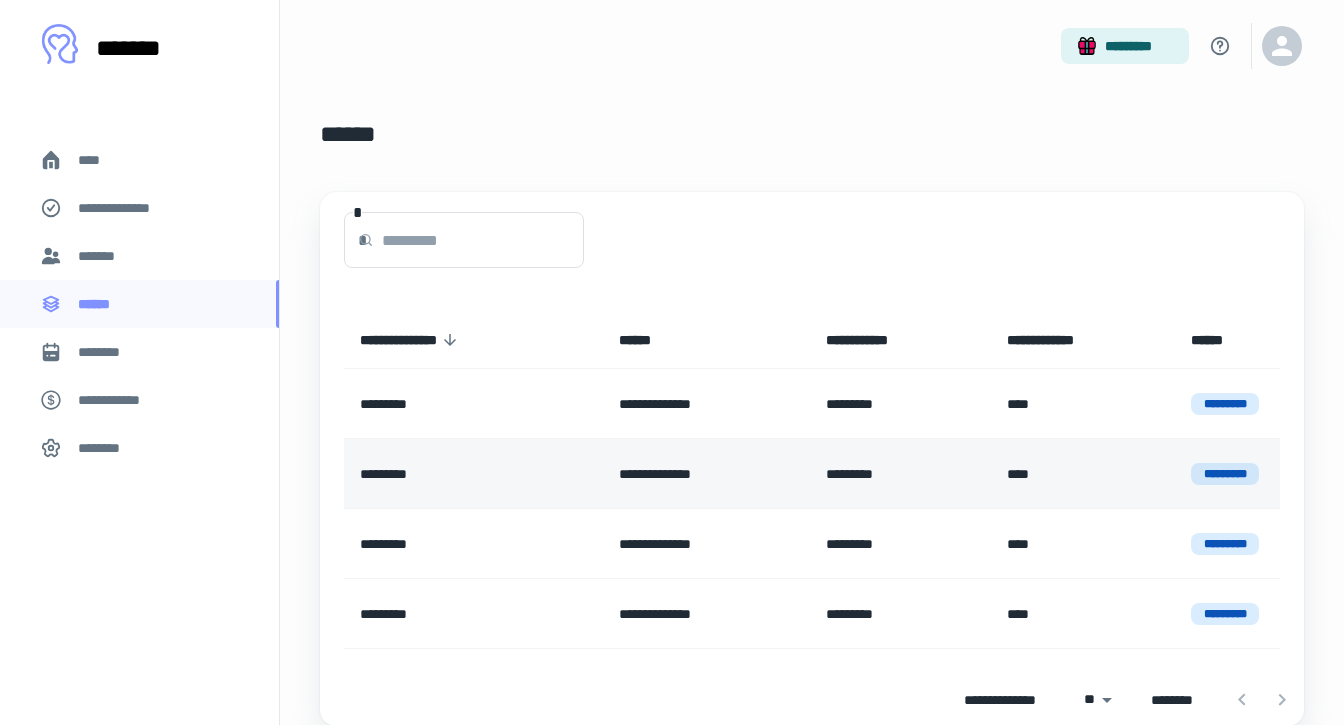 click on "*********" at bounding box center [1225, 474] 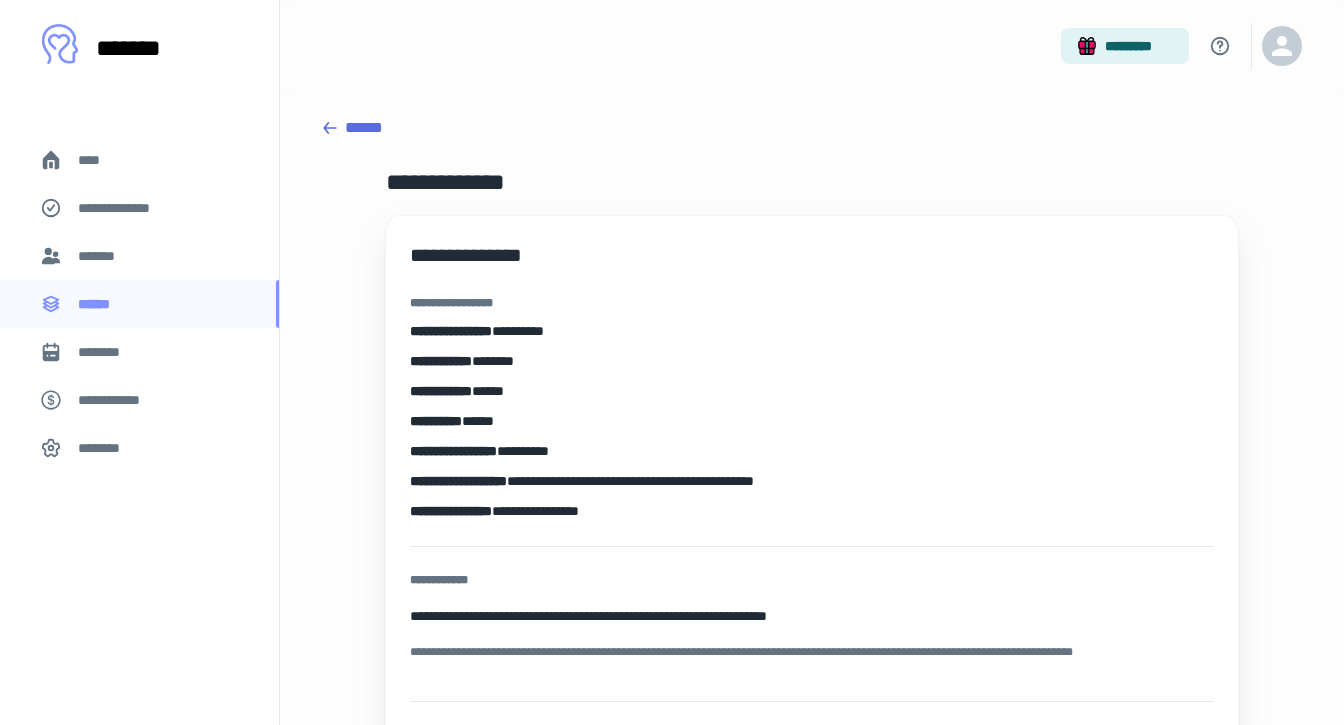 click 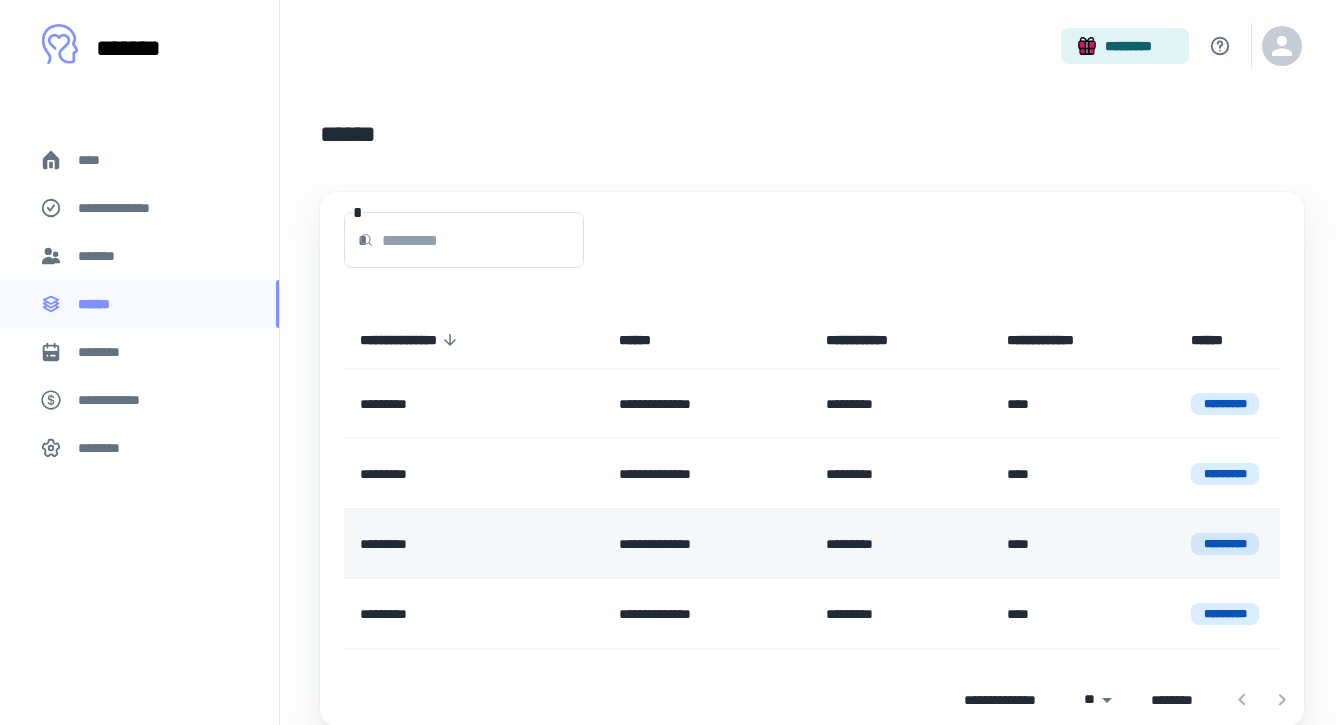 click on "*********" at bounding box center [1225, 544] 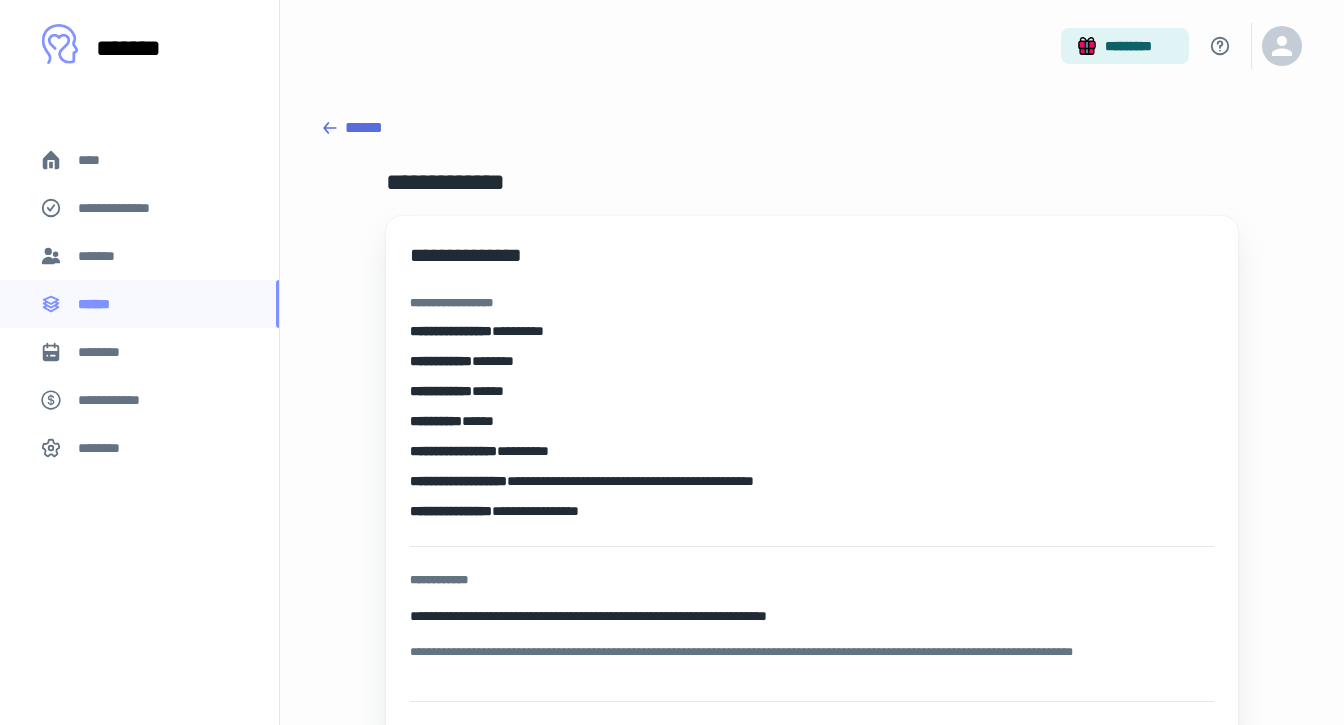 click 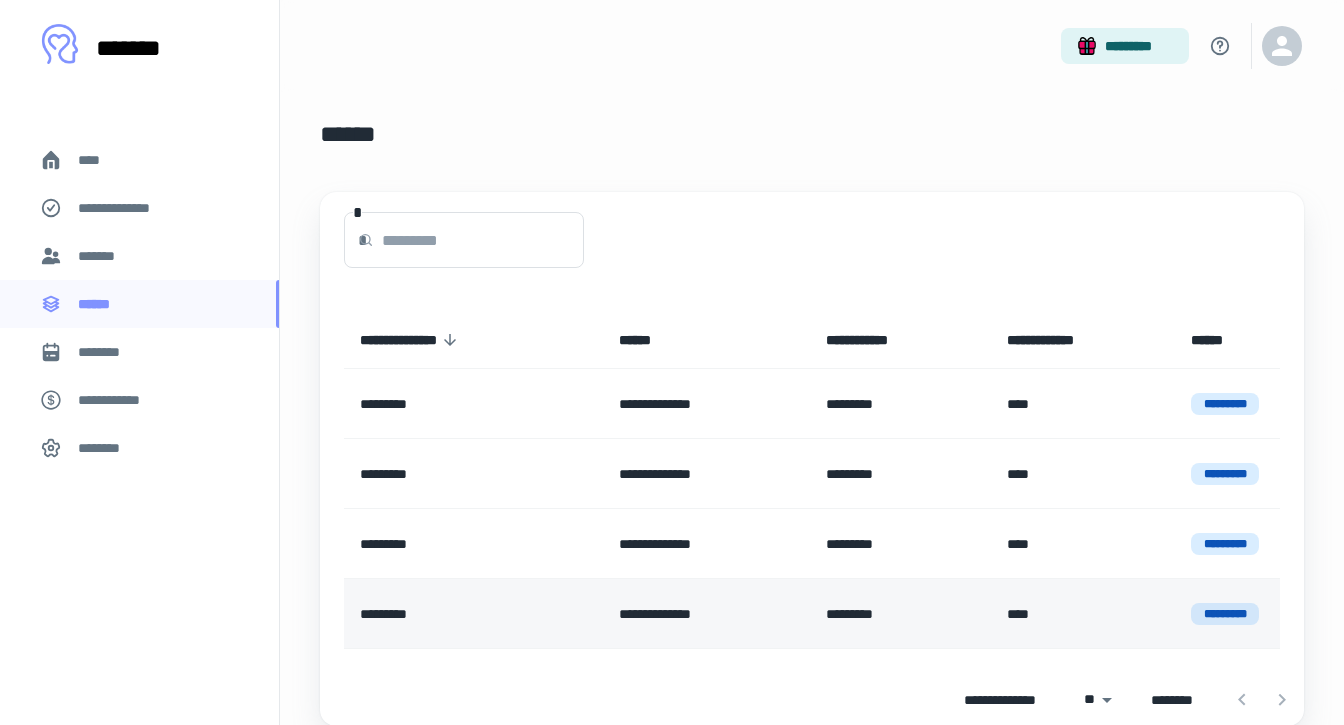 click on "*********" at bounding box center [1225, 614] 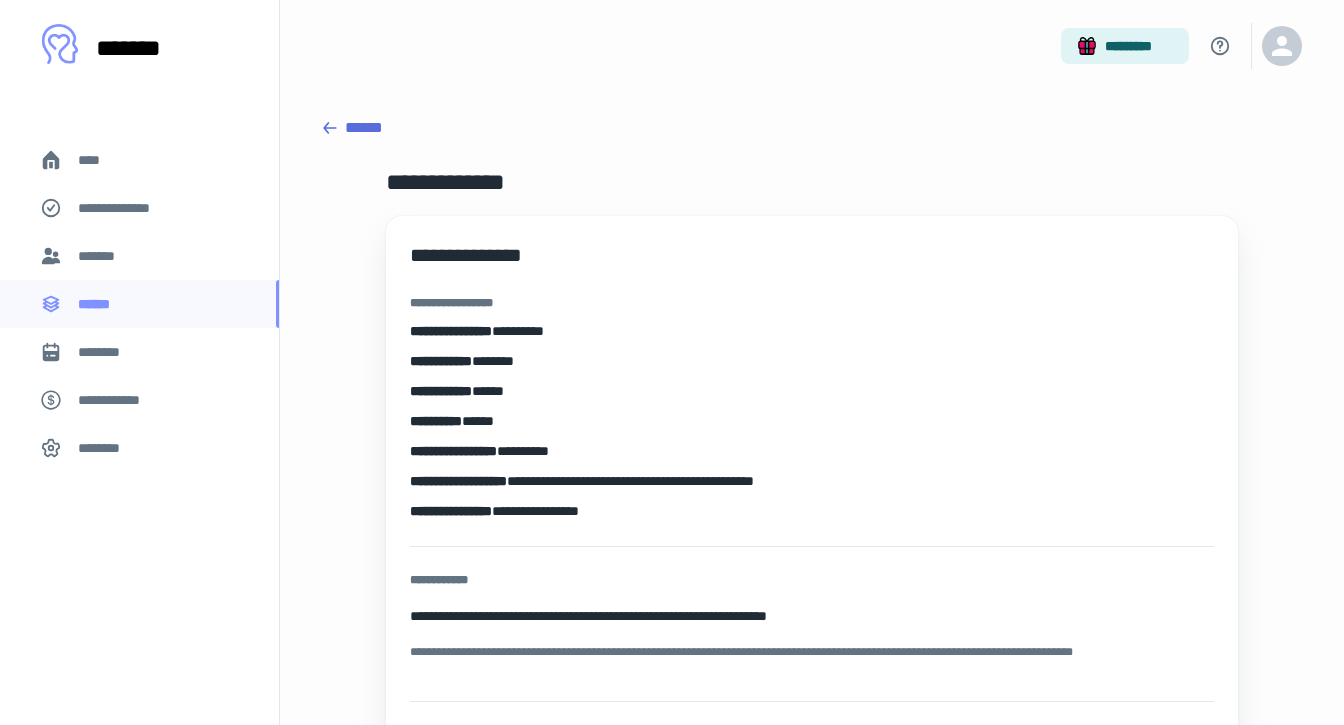 click 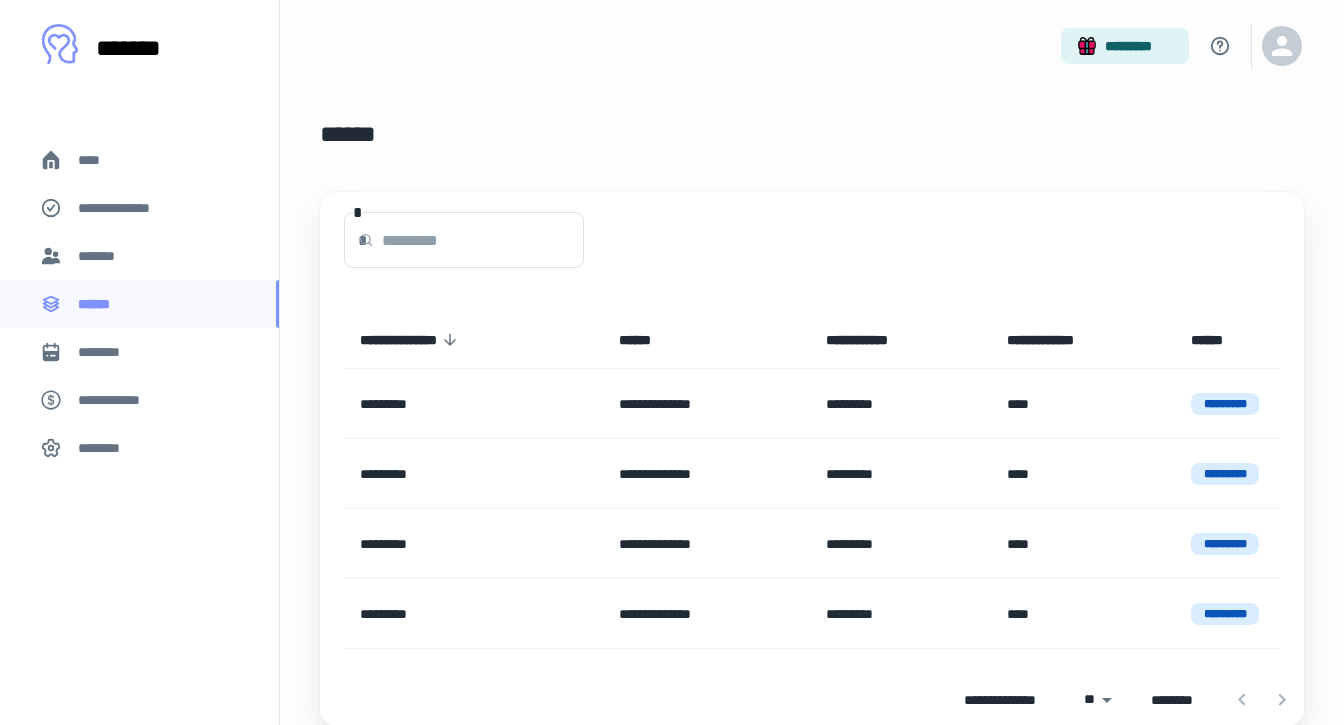 click on "********" at bounding box center (107, 352) 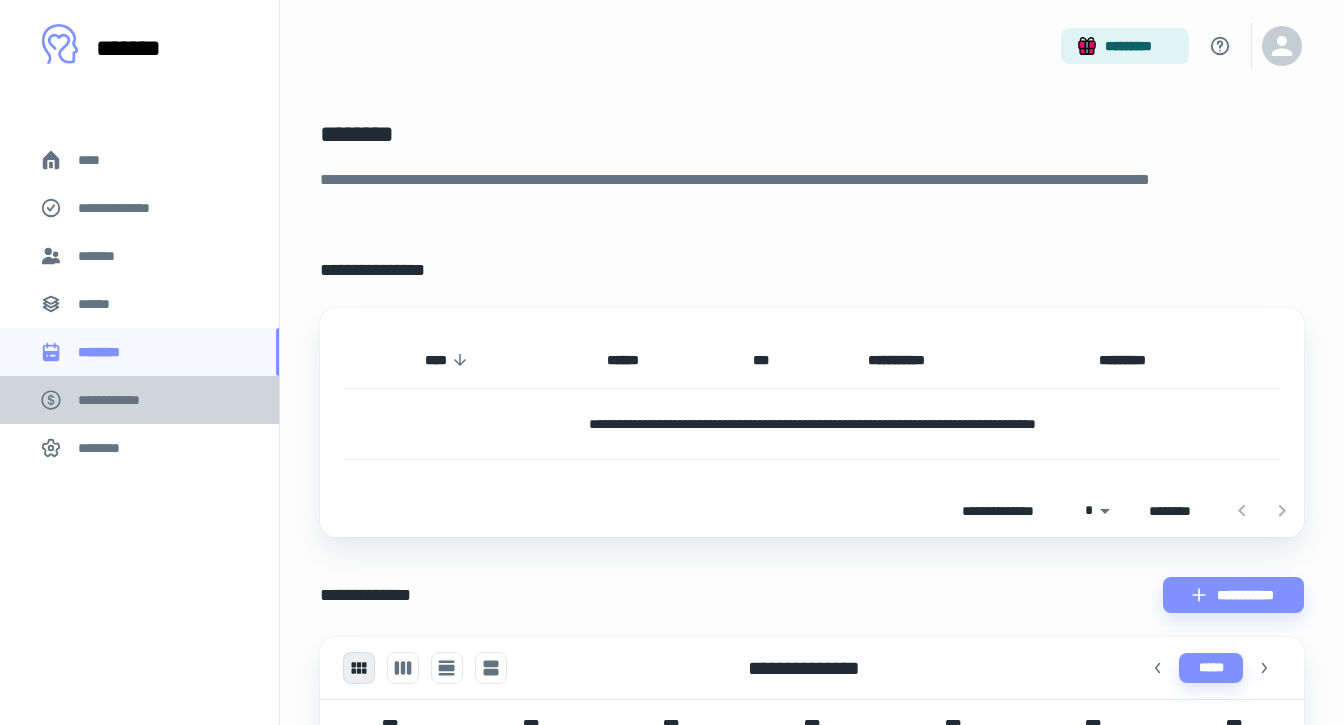 click on "**********" at bounding box center [139, 400] 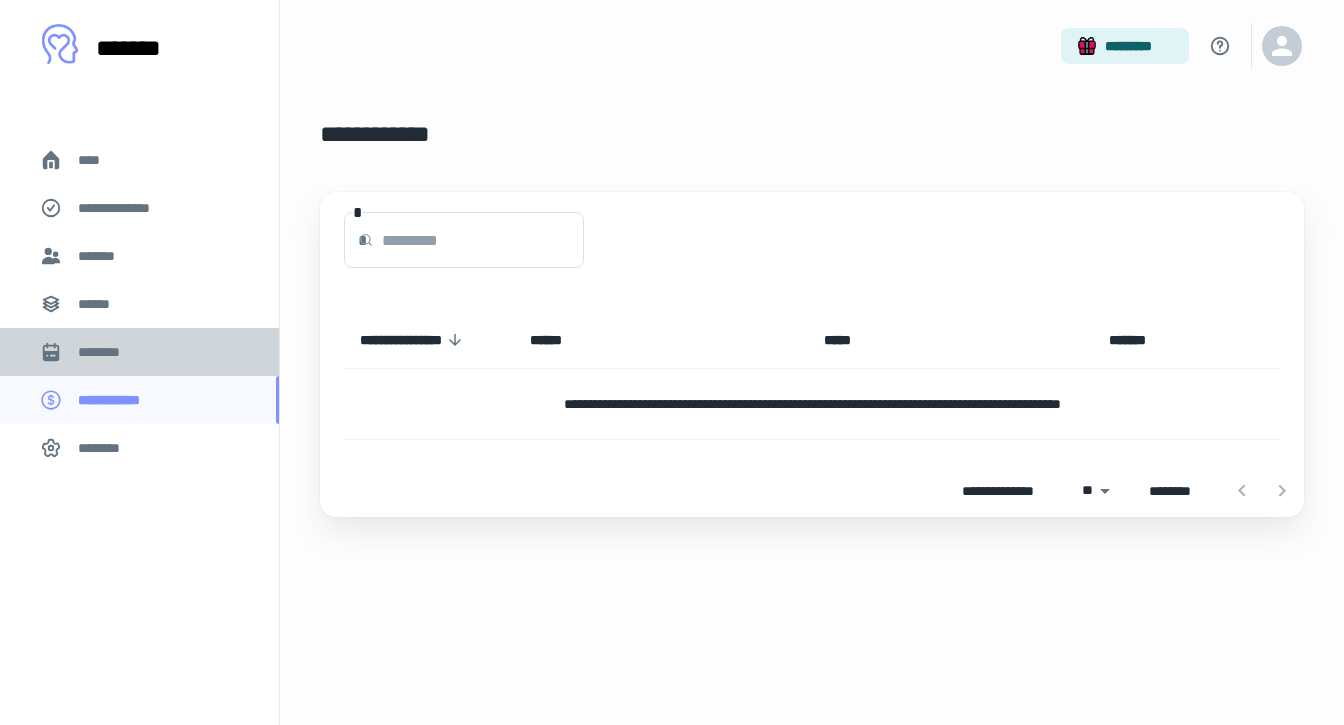 click on "********" at bounding box center (107, 352) 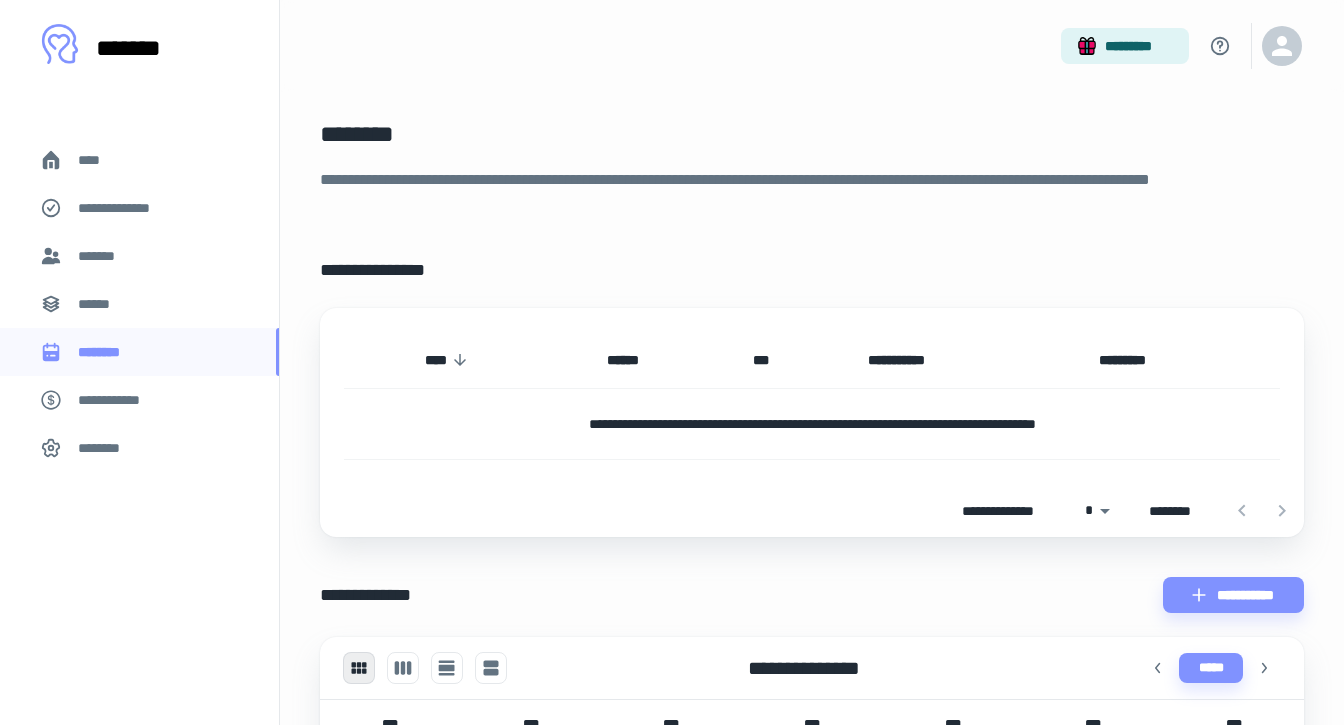 click on "******" at bounding box center [100, 304] 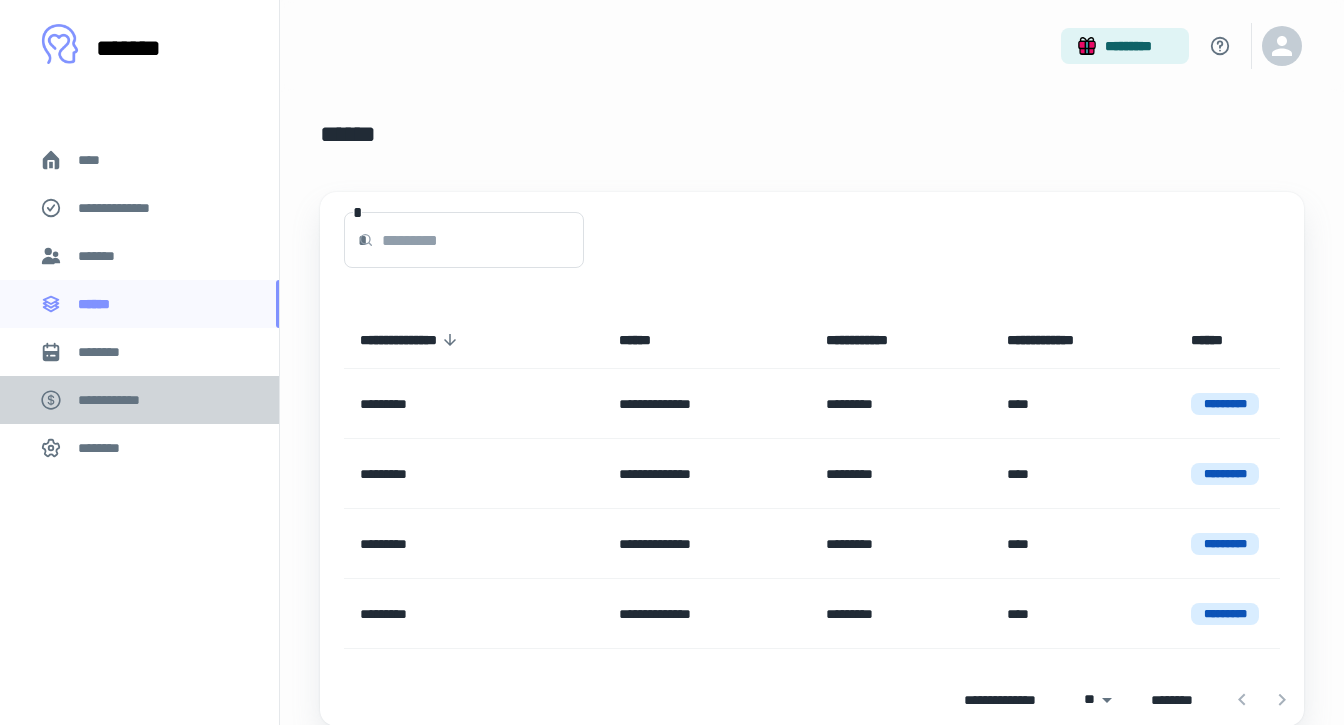 click on "**********" at bounding box center (119, 400) 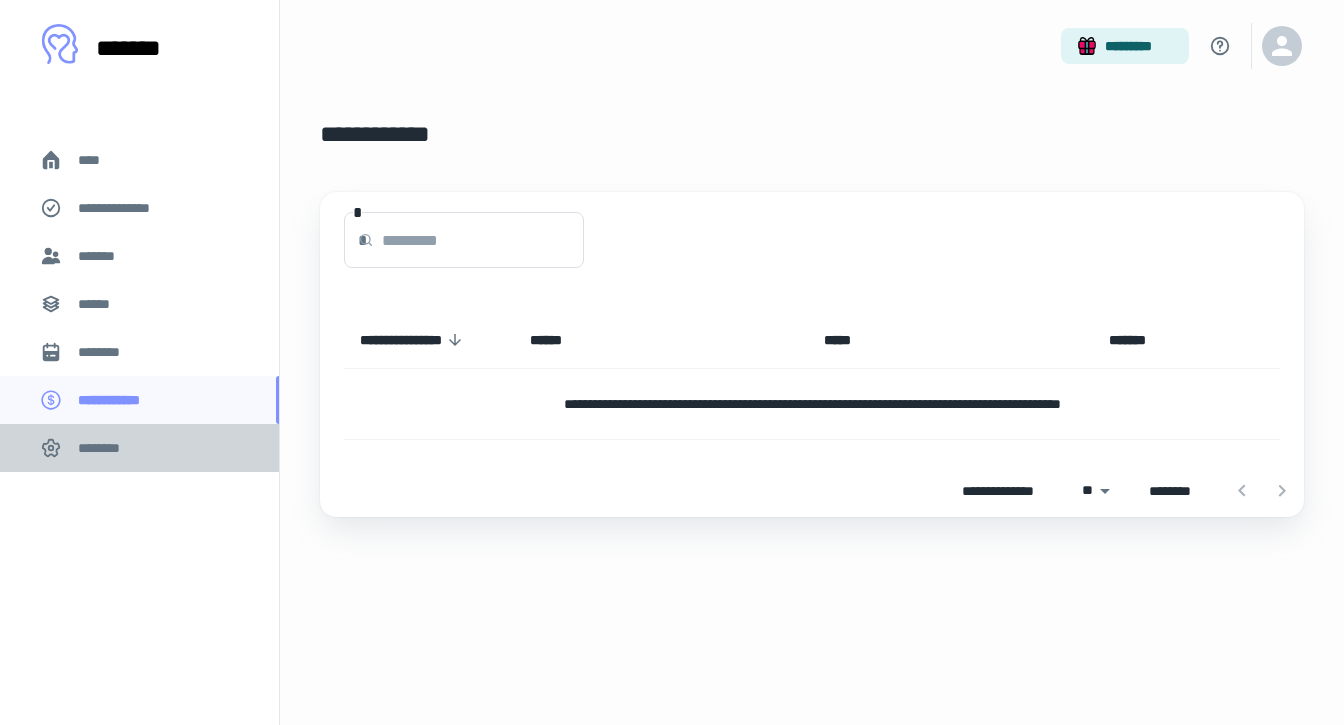 click on "********" at bounding box center (105, 448) 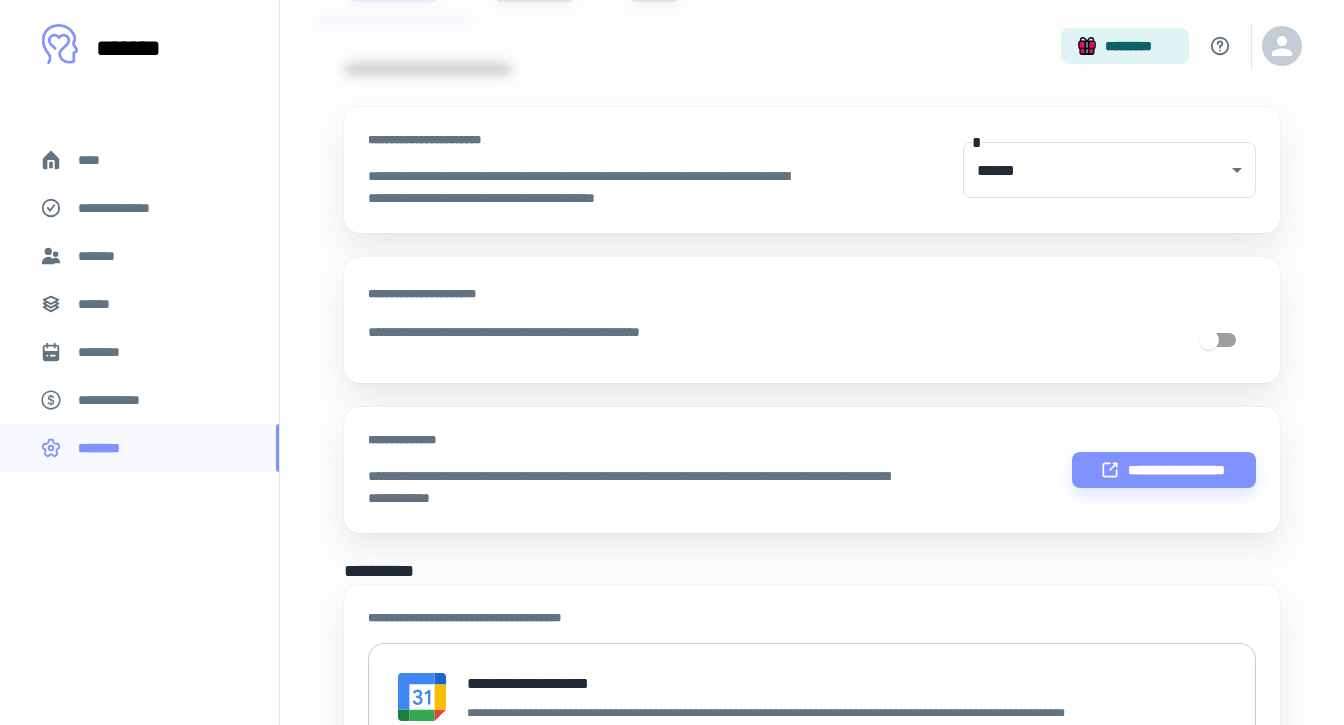 scroll, scrollTop: 202, scrollLeft: 0, axis: vertical 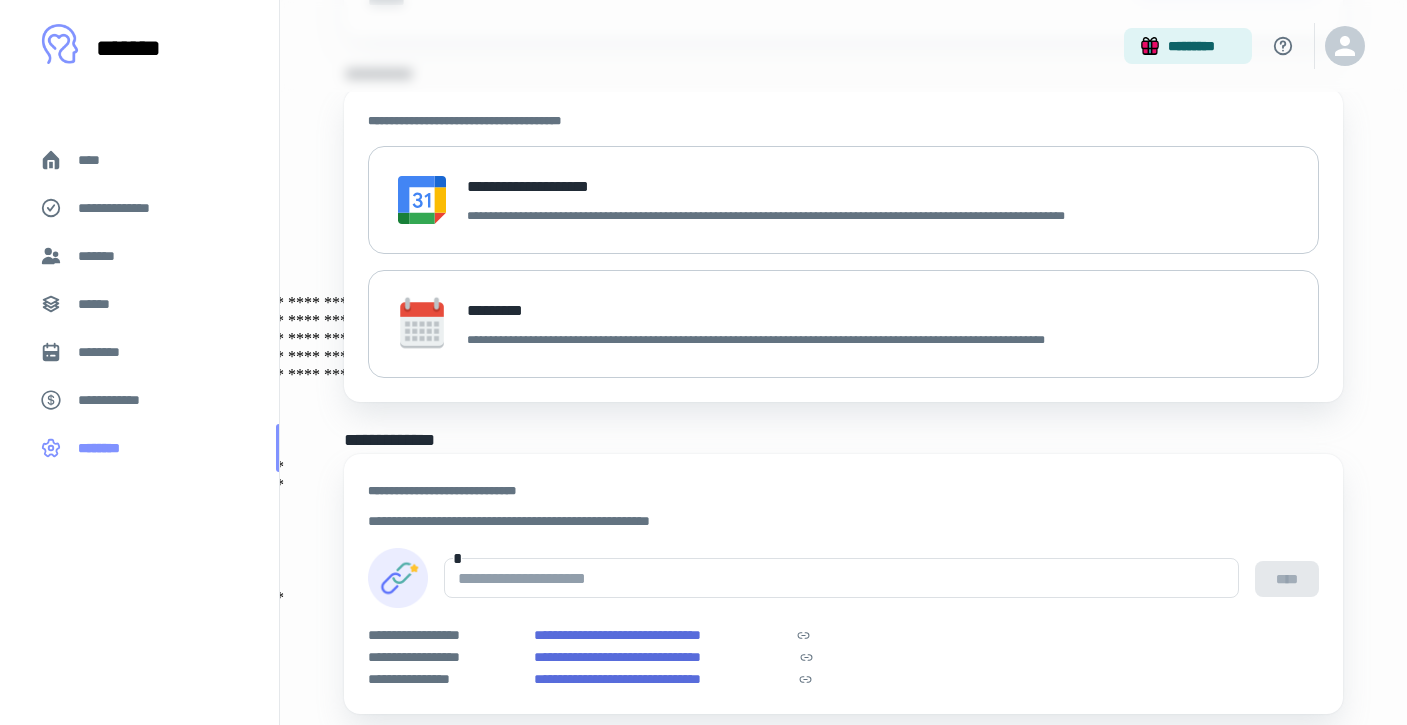 click on "********" at bounding box center [106, 448] 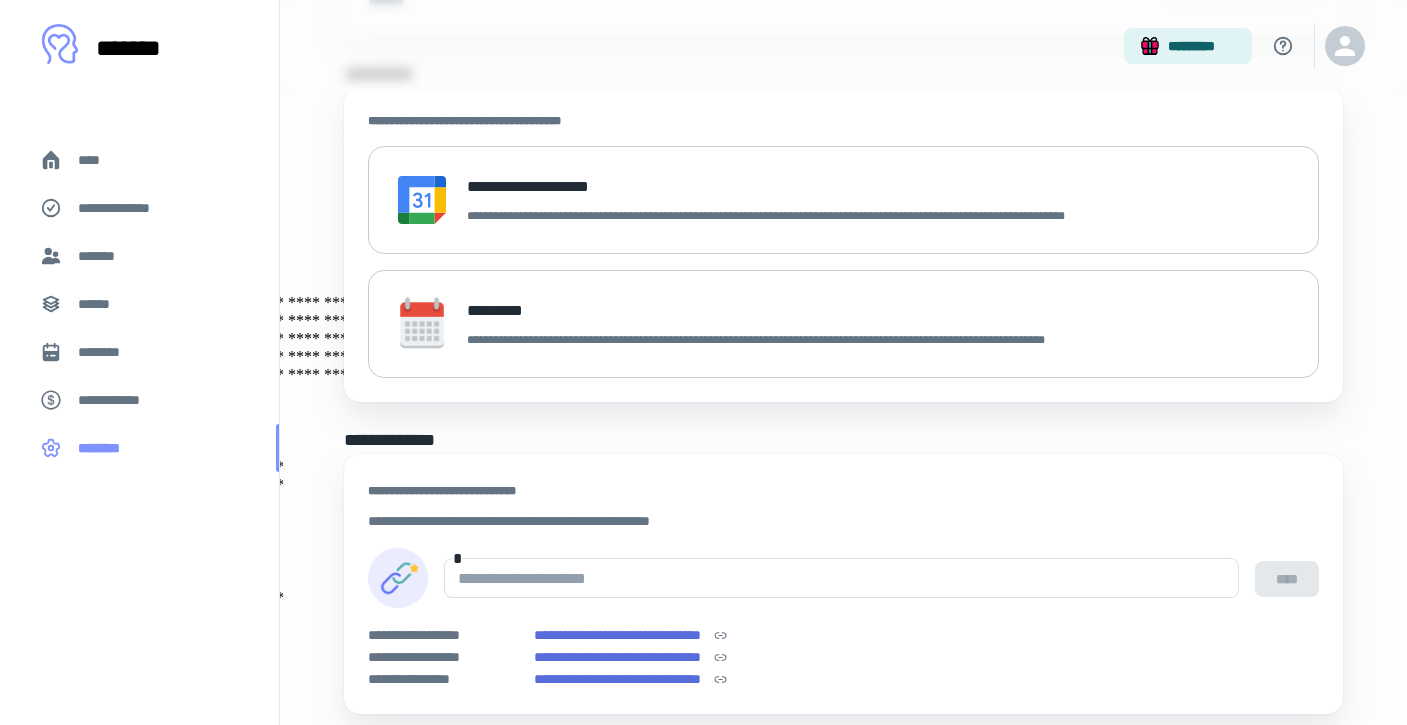 scroll, scrollTop: 0, scrollLeft: 0, axis: both 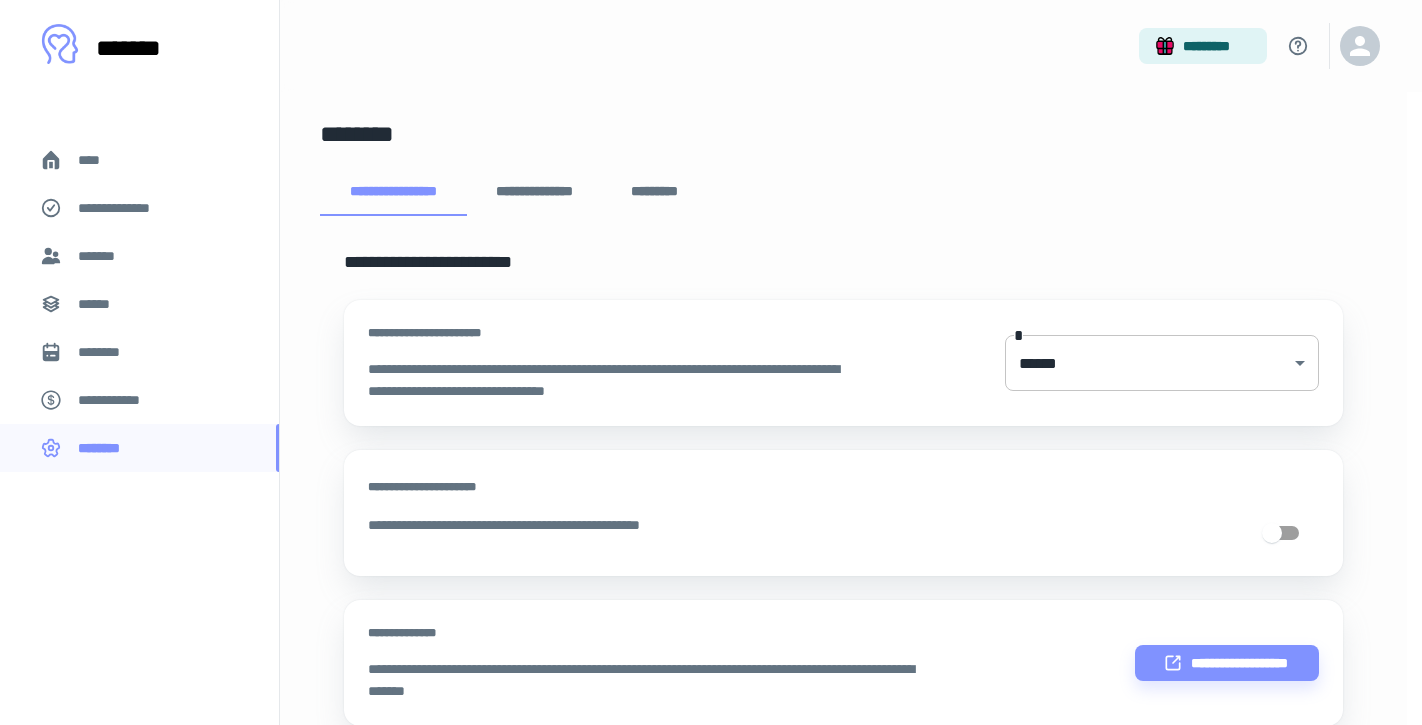 click on "[STREET_NUMBER] [STREET_NAME] [CITY] [STATE] [ZIP_CODE] [COUNTRY] [APT_NUMBER] [BUILDING_NAME] [FLOOR] [UNIT_NUMBER] [OFFICE_NUMBER] [PO_BOX] [RECIPIENT_NAME] [COMPANY_NAME] [DEPARTMENT_NAME] [JOB_TITLE] [PHONE_NUMBER] [EMAIL_ADDRESS] [WEBSITE] [IP_ADDRESS] [MAC_ADDRESS] [DEVICE_ID] [USER_ID] [ACCOUNT_NUMBER] [CREDIT_CARD_NUMBER] [EXPIRATION_DATE] [CVV] [BANK_NAME] [BRANCH_NAME] [ACCOUNT_TYPE] [ROUTING_NUMBER] [SWIFT_CODE] [IBAN] [PASSPORT_NUMBER] [DRIVER_LICENSE_NUMBER] [NATIONAL_ID] [VOTER_ID] [SOCIAL_SECURITY_NUMBER] [DATE_OF_BIRTH] [AGE] [GENDER] [MARITAL_STATUS] [RELIGION] [ETHNICITY] [NATIONALITY] [PLACE_OF_BIRTH] [MOTHER_MAIDEN_NAME] [FATHER_NAME] [SPOUSE_NAME] [CHILDREN_NAMES] [PET_NAME] [HOBBIES] [INTERESTS] [FAVORITE_COLOR] [FAVORITE_FOOD] [FAVORITE_BOOK] [FAVORITE_MOVIE] [FAVORITE_SONG] [SIGNATURE] [PHOTO] [VIDEO] [AUDIO] [DOCUMENT] [FILE_NAME] [FILE_TYPE] [FILE_SIZE] [CREATION_DATE] [MODIFICATION_DATE] [LAST_ACCESS_DATE] [LOCATION] [COORDINATES] [ADDRESS] [POSTAL_CODE] [CITY] [STATE] [COUNTRY] [TIMEZONE] [IP_ADDRESS] [BROWSER_TYPE] [OPERATING_SYSTEM] [DEVICE_MODEL] [DEVICE_MANUFACTURER] [SCREEN_RESOLUTION] [LANGUAGE] [COOKIES] [SESSION_ID] [USER_AGENT] [REFERRER_URL] [SEARCH_QUERY] [CLICK_STREAM] [NAVIGATION_HISTORY] [PURCHASE_HISTORY] [BROWSING_HISTORY] [DOWNLOAD_HISTORY] [UPLOAD_HISTORY] [LOGIN_HISTORY] [LOGOUT_HISTORY] [ACTIVITY_LOG] [ERROR_LOG] [SYSTEM_LOG] [APPLICATION_LOG] [SECURITY_LOG] [AUDIT_LOG] [PERFORMANCE_LOG] [NETWORK_LOG] [DATABASE_LOG] [SERVER_LOG] [CLIENT_LOG] [APPLICATION_DATA] [USER_PREFERENCES] [USER_SETTINGS] [USER_PROFILE] [USER_ACCOUNT] [USER_CREDENTIALS] [USER_SESSION] [USER_ACTIVITY] [USER_BEHAVIOR] [USER_INTERESTS] [USER_HABITS] [USER_PREFERENCES] [USER_SETTINGS] [USER_PROFILE] [USER_ACCOUNT] [USER_CREDENTIALS] [USER_SESSION] [USER_ACTIVITY] [USER_BEHAVIOR] [USER_INTERESTS] [USER_HABITS]" at bounding box center (703, 362) 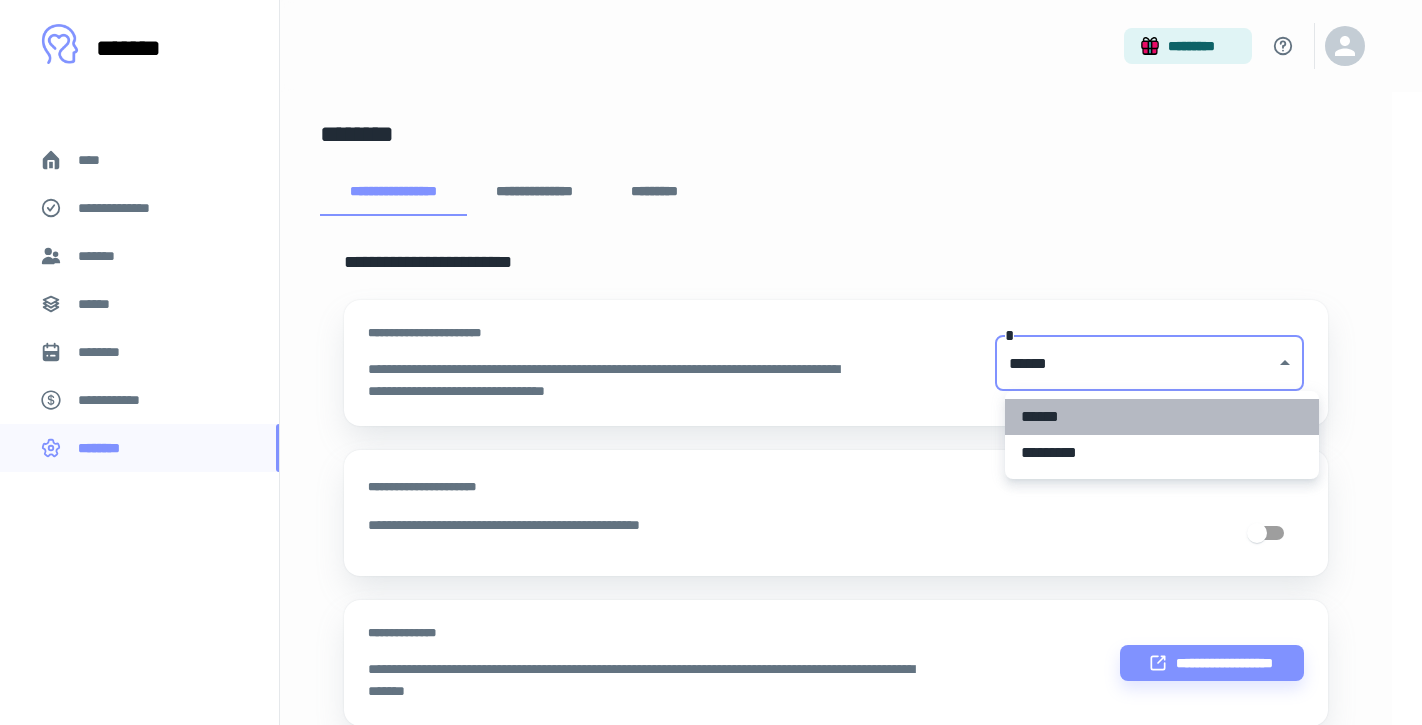 click on "******" at bounding box center [1162, 417] 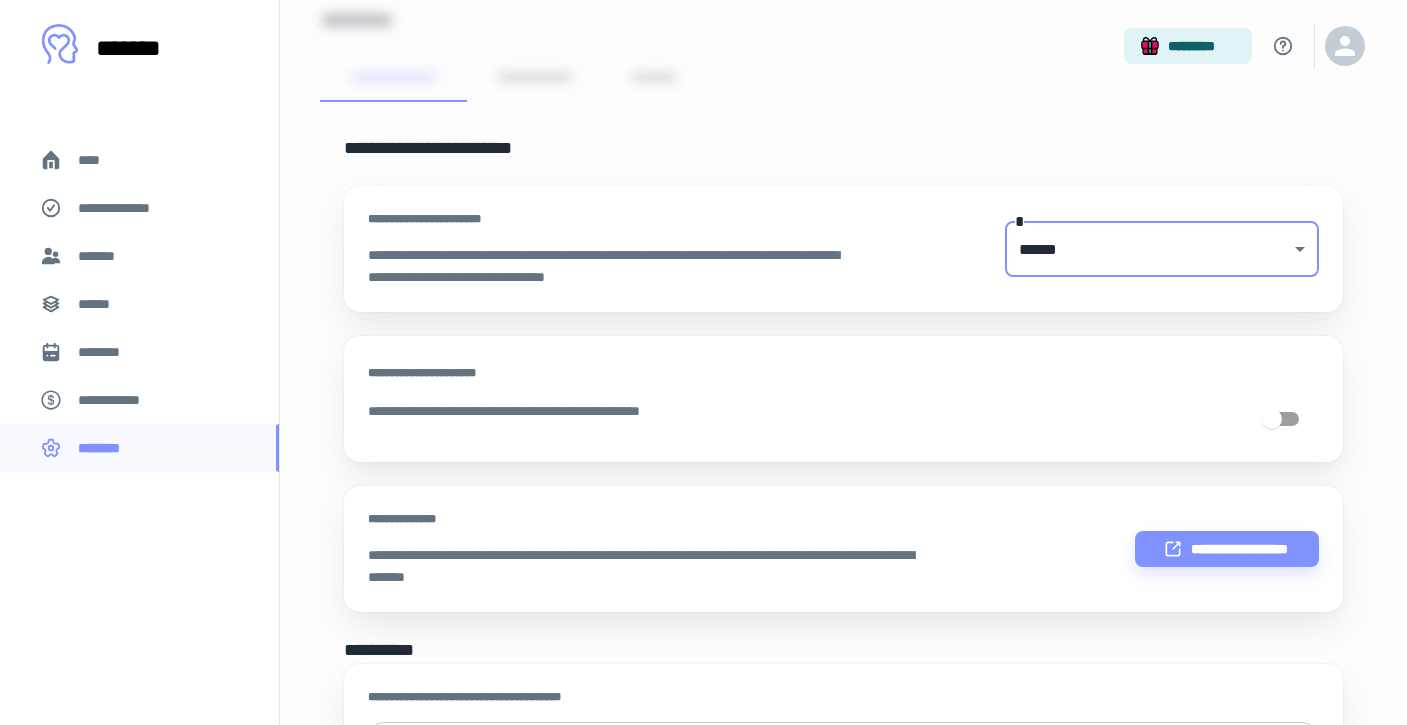 scroll, scrollTop: 115, scrollLeft: 0, axis: vertical 